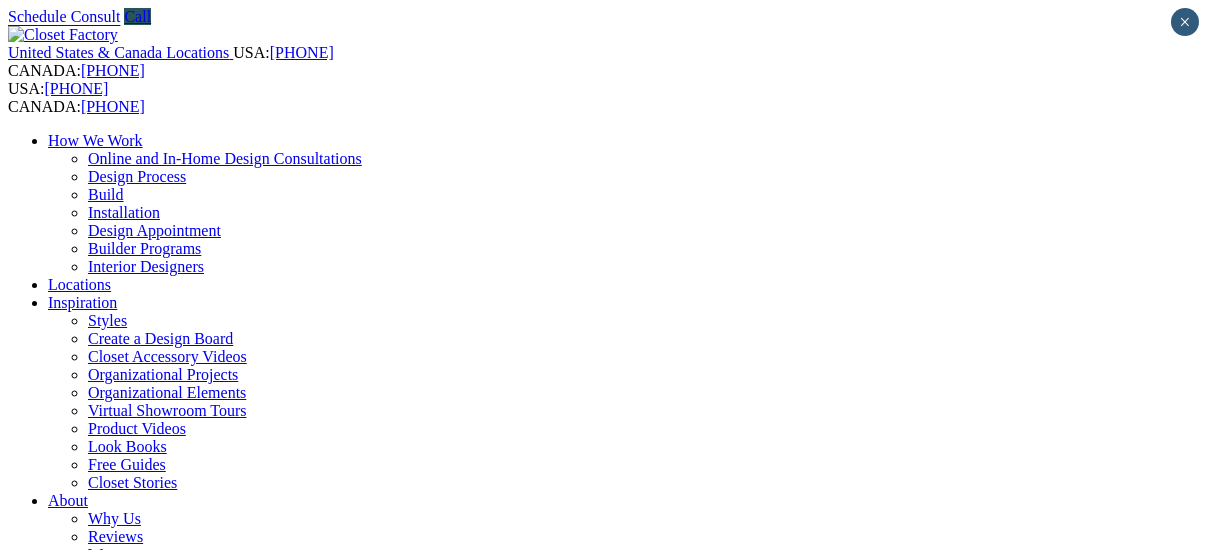 scroll, scrollTop: 0, scrollLeft: 0, axis: both 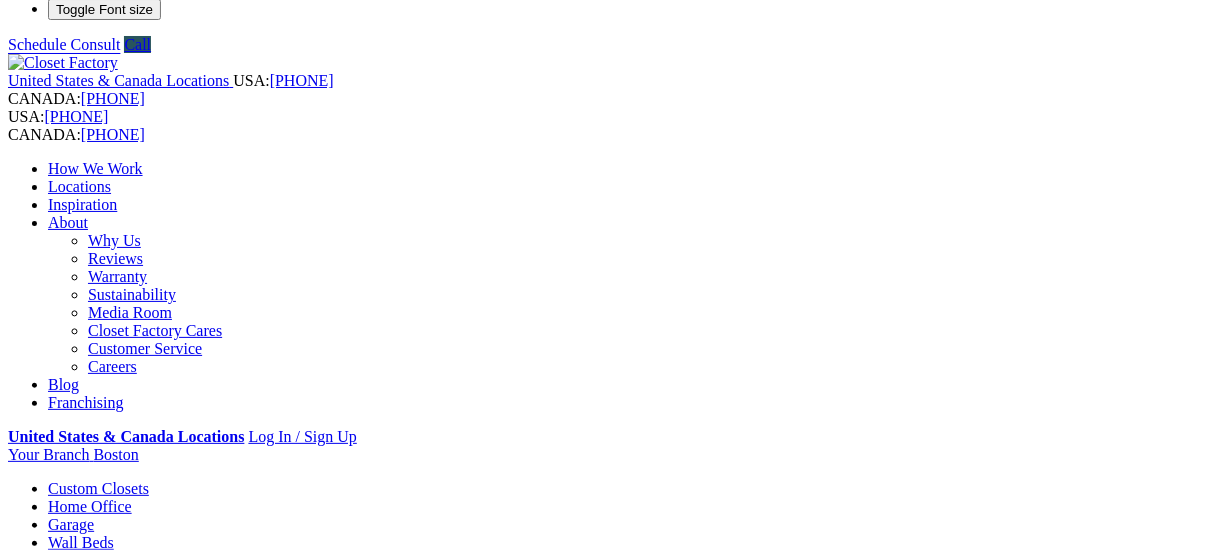 drag, startPoint x: 15, startPoint y: 152, endPoint x: 50, endPoint y: 123, distance: 45.453274 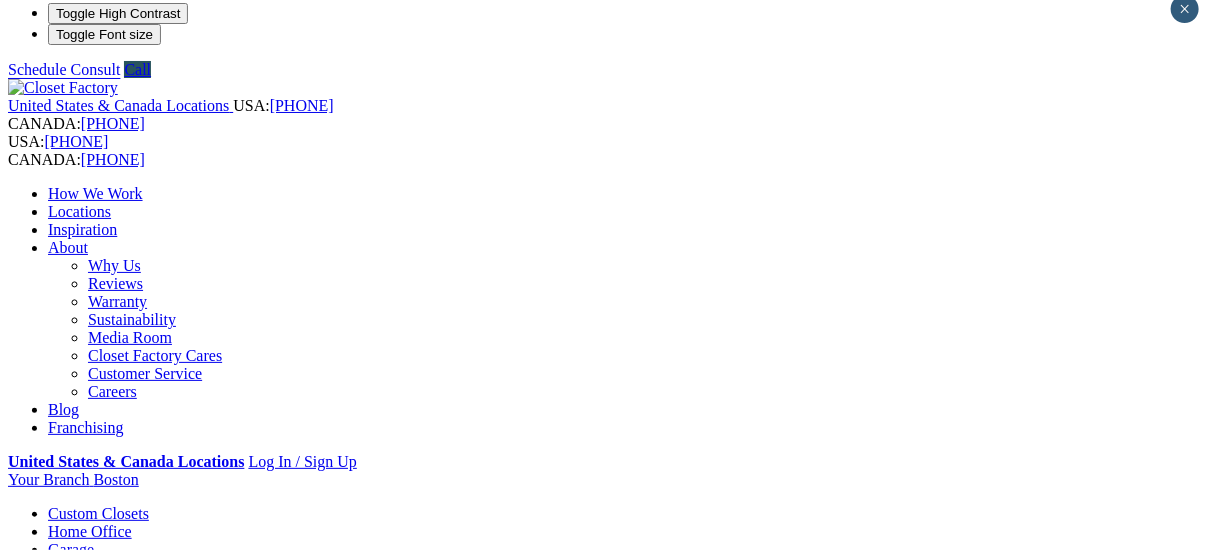 scroll, scrollTop: 0, scrollLeft: 0, axis: both 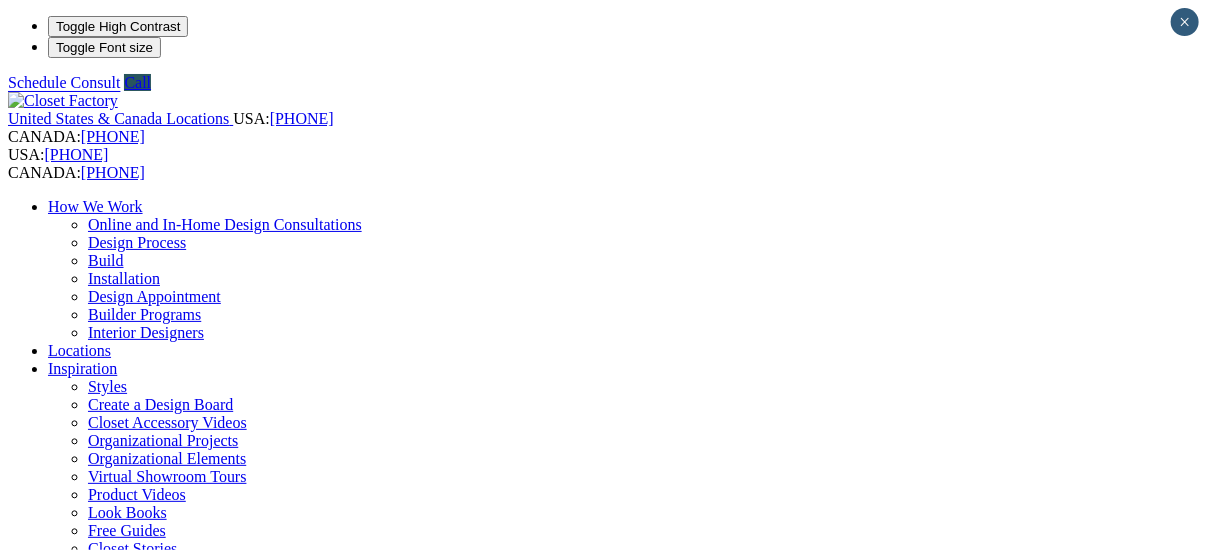 click on "Your Branch
Boston
ZIP code
*" at bounding box center (603, 799) 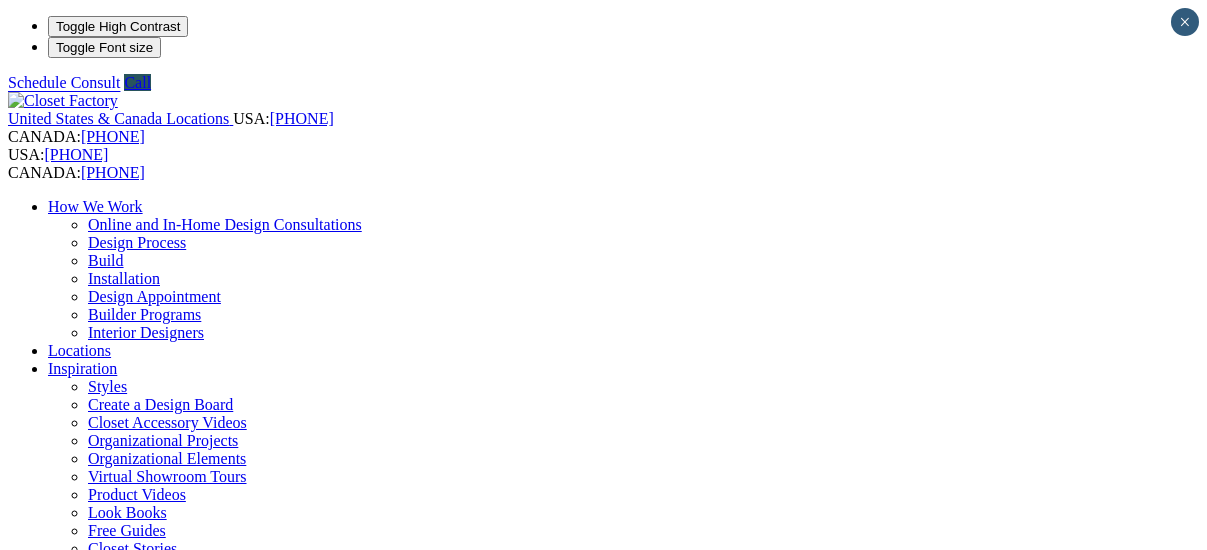 scroll, scrollTop: 0, scrollLeft: 0, axis: both 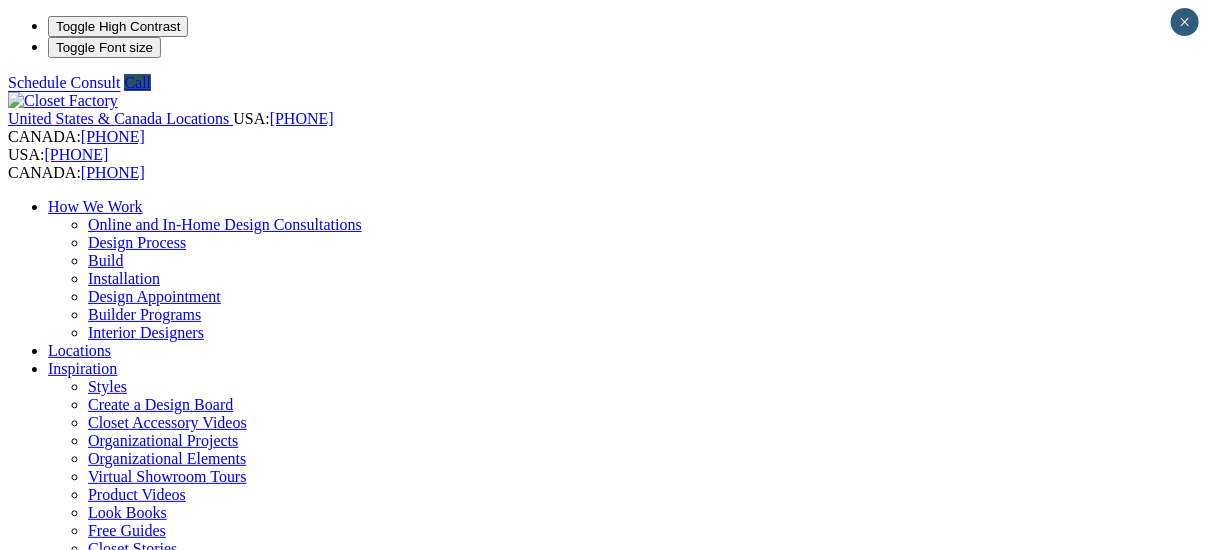 click on "Separate inside from outside with one-of-a-kind foyer storage. Elevate the your entry area with a functional bench and cabinets. Request Appointment" at bounding box center (-6633, 2239) 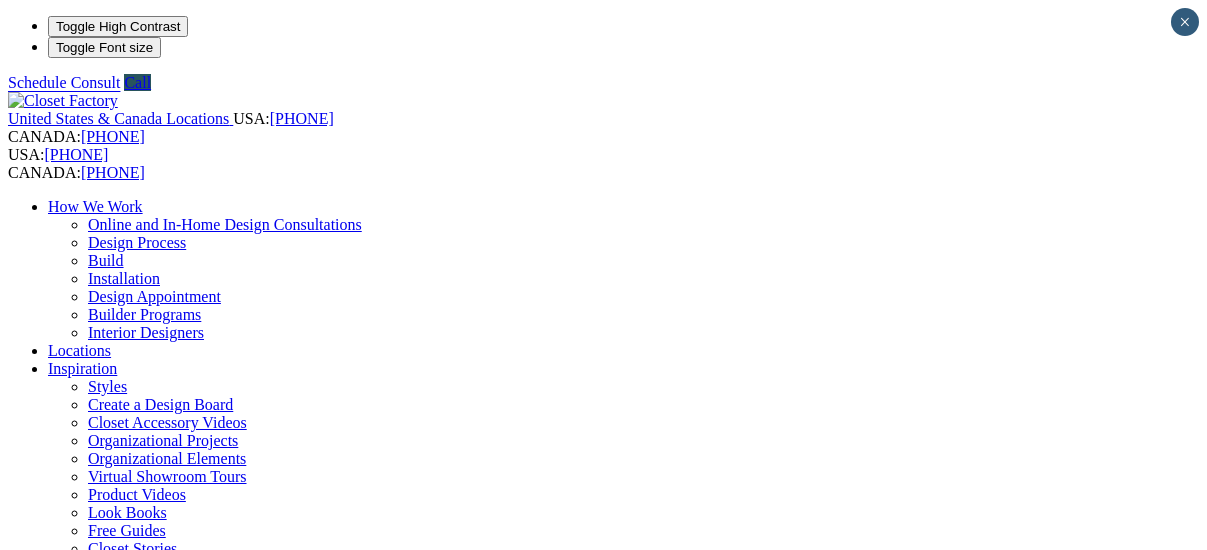 scroll, scrollTop: 0, scrollLeft: 0, axis: both 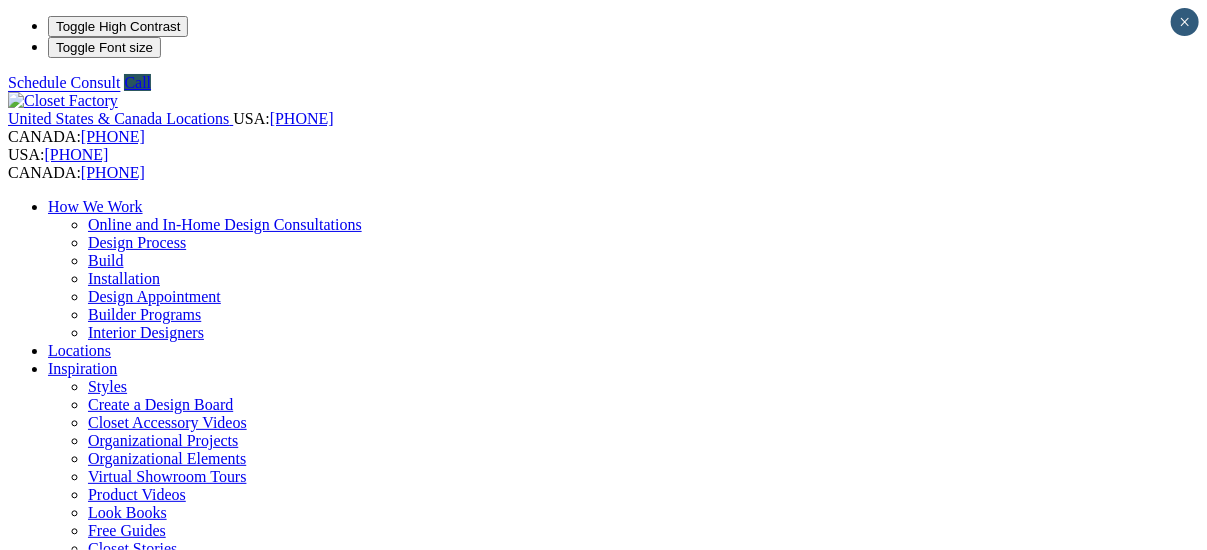 drag, startPoint x: 1148, startPoint y: 3, endPoint x: 389, endPoint y: 396, distance: 854.71045 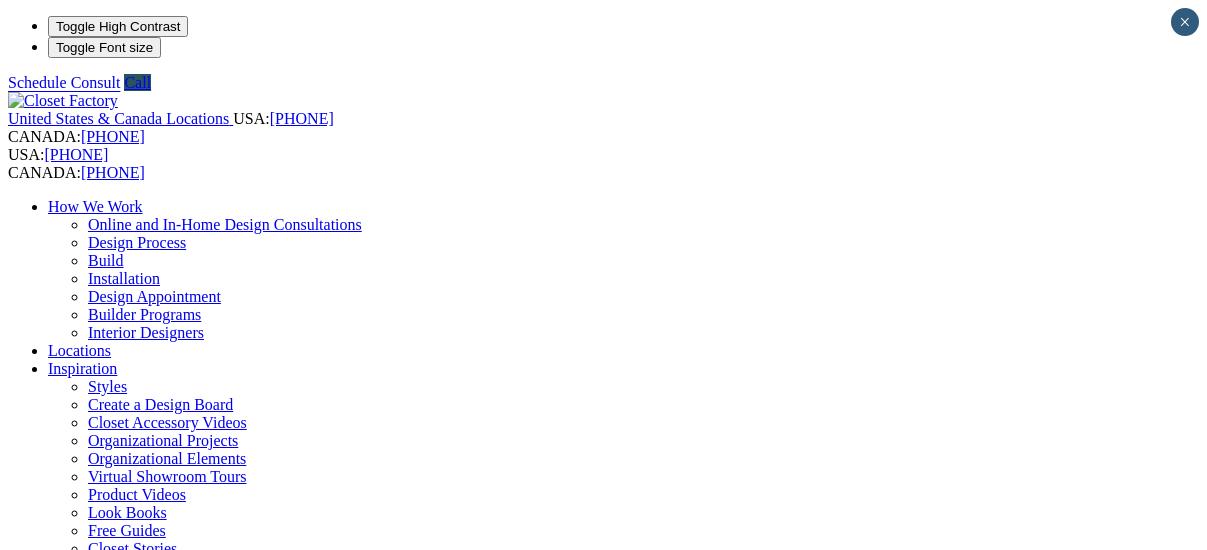 scroll, scrollTop: 0, scrollLeft: 0, axis: both 